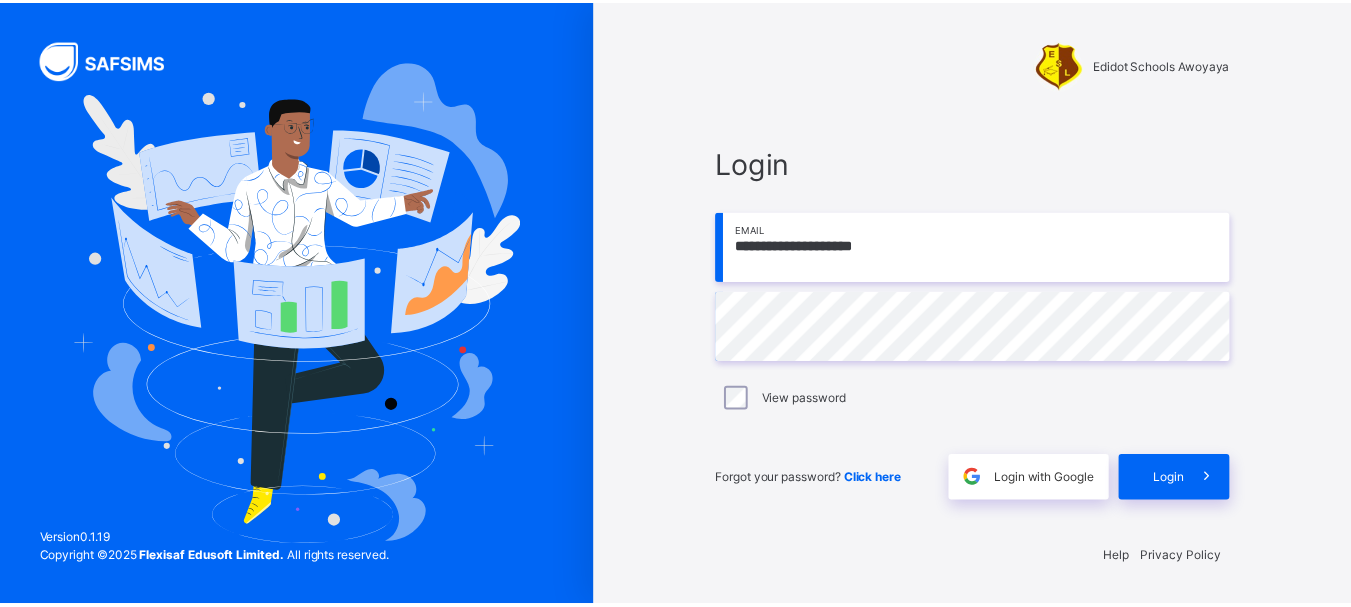 scroll, scrollTop: 0, scrollLeft: 0, axis: both 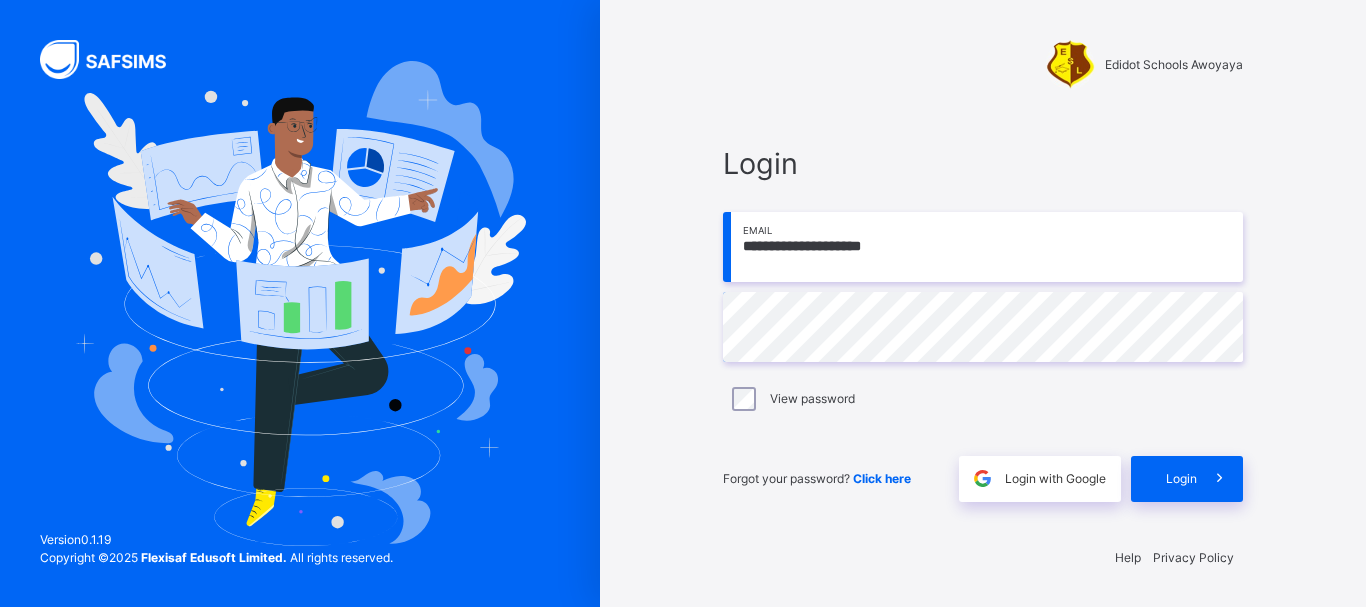 click on "**********" at bounding box center [983, 247] 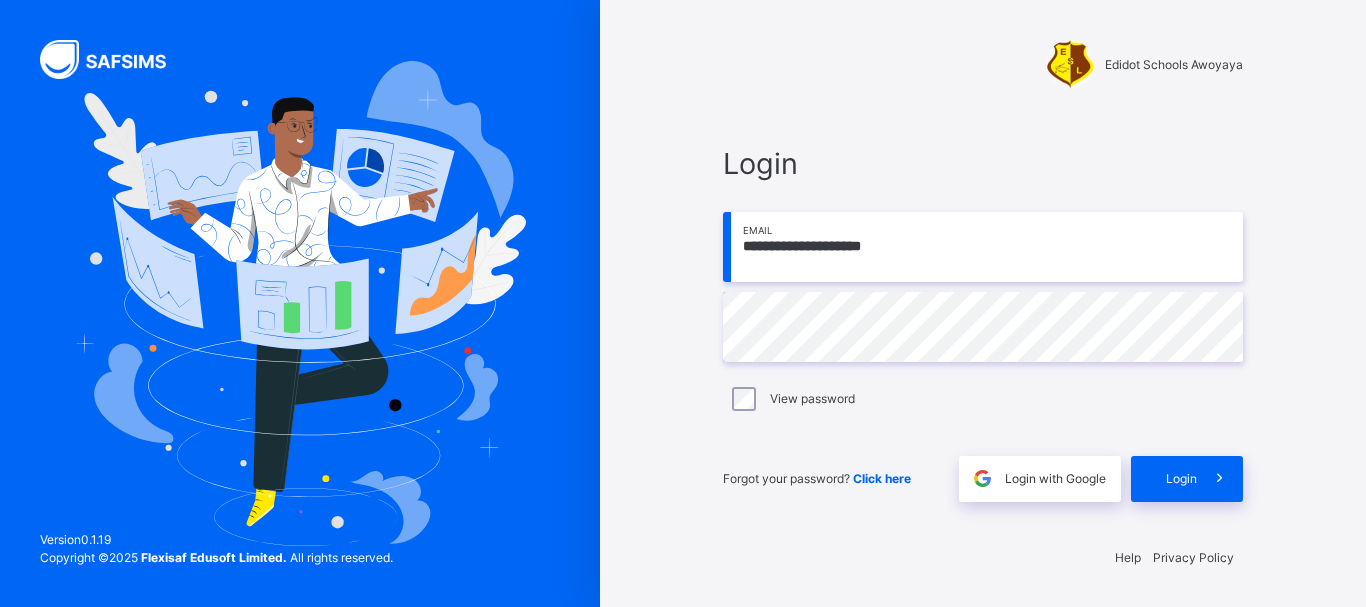 type on "**********" 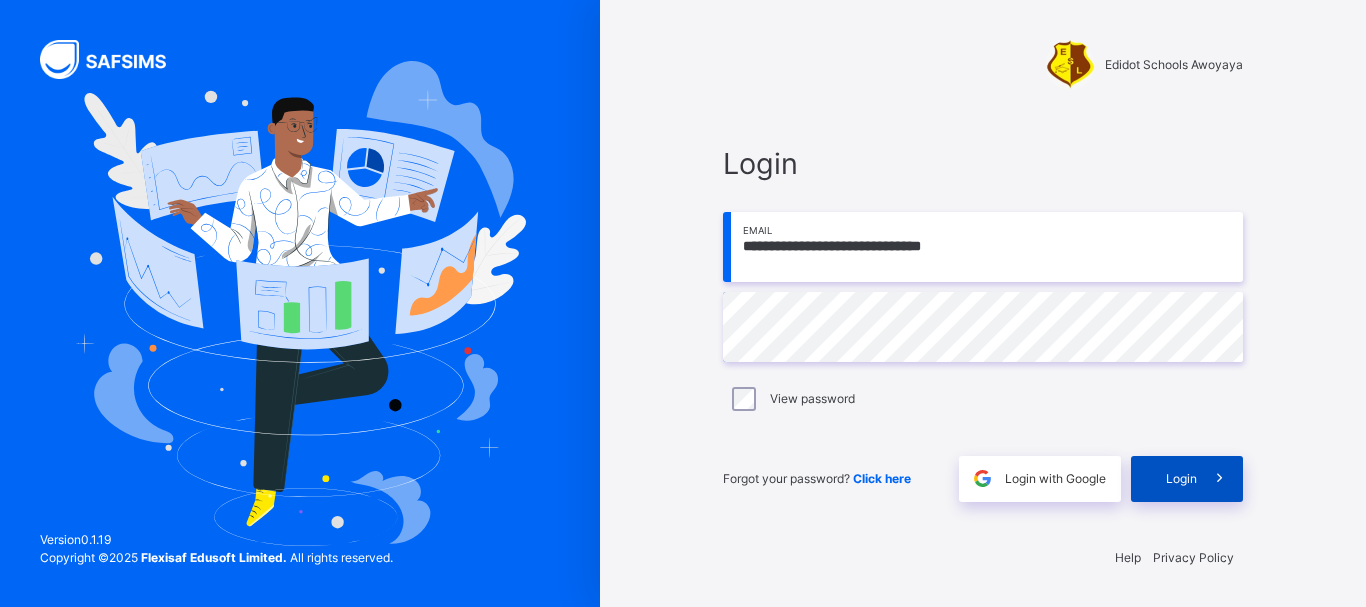 click on "Login" at bounding box center (1187, 479) 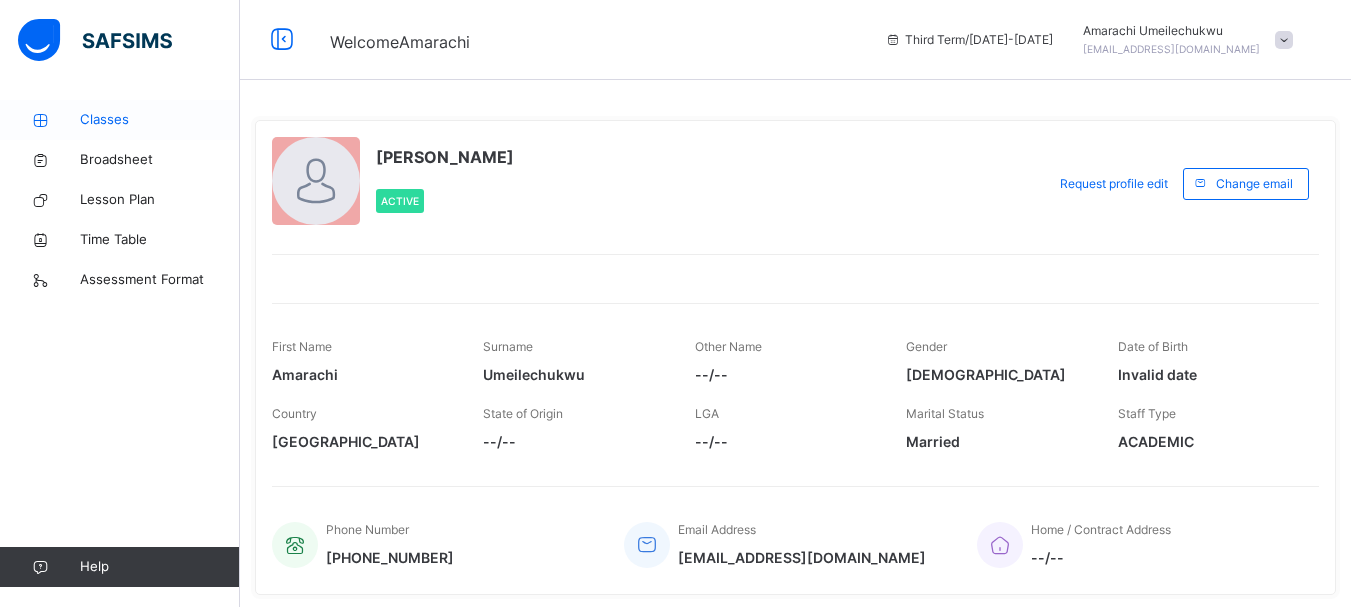 click on "Classes" at bounding box center (160, 120) 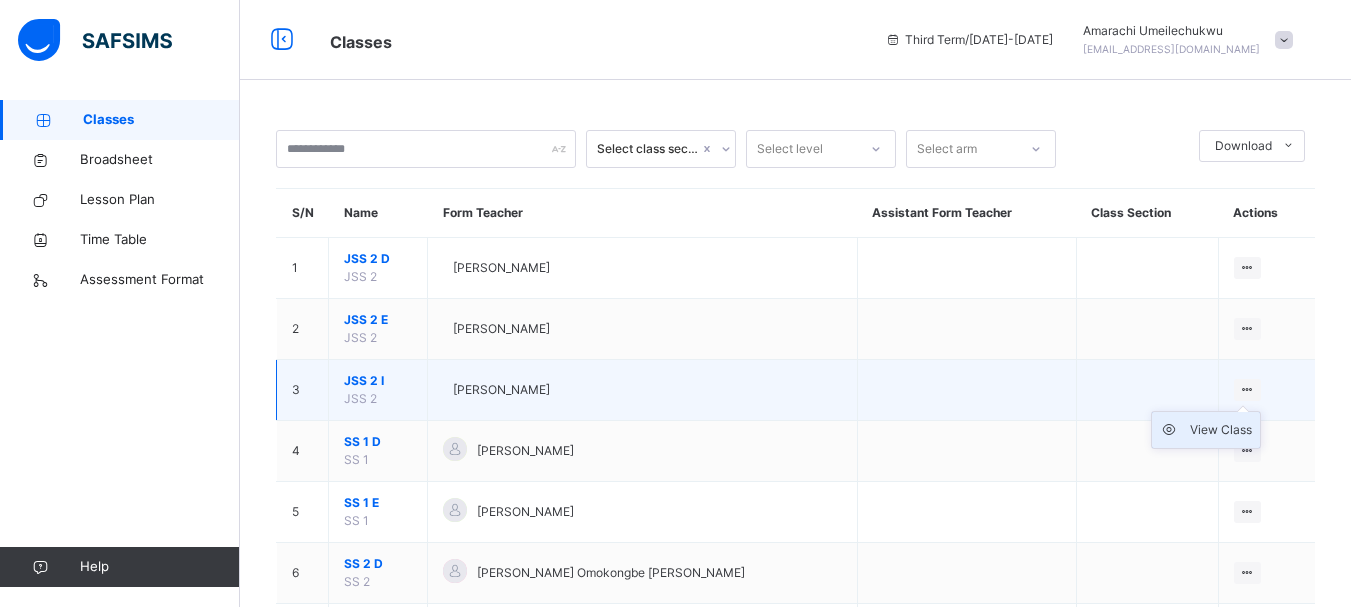 click on "View Class" at bounding box center [1221, 430] 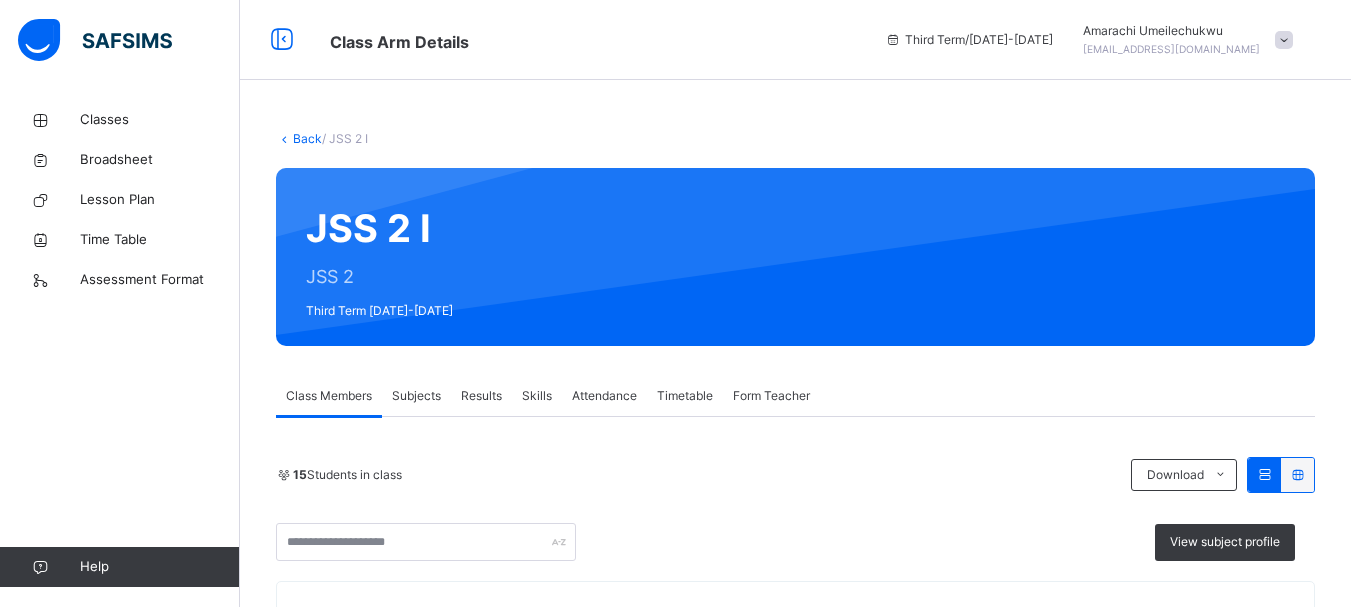 click on "Subjects" at bounding box center [416, 396] 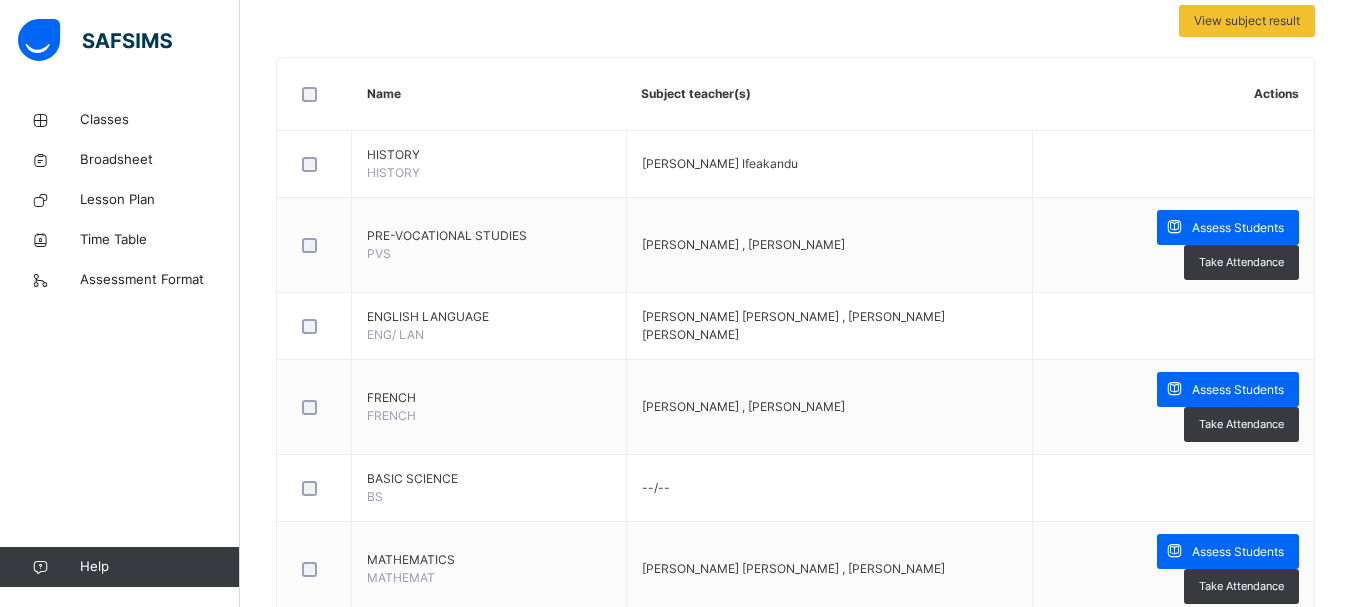 scroll, scrollTop: 445, scrollLeft: 0, axis: vertical 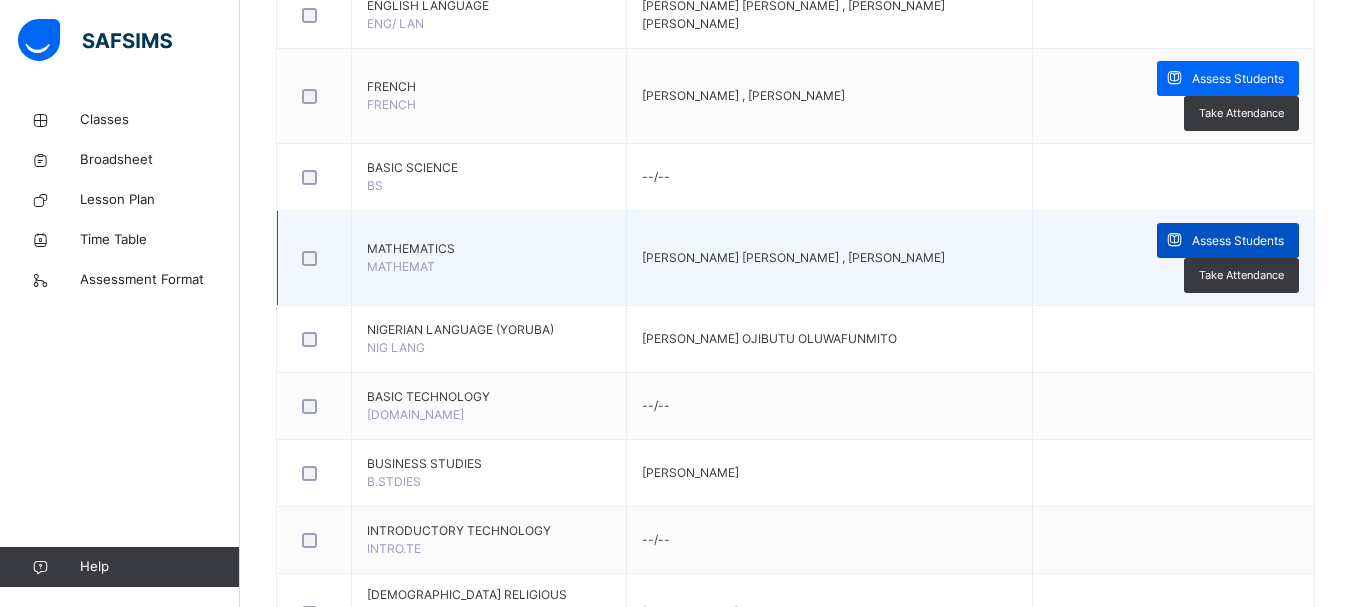 click on "Assess Students" at bounding box center (1238, 241) 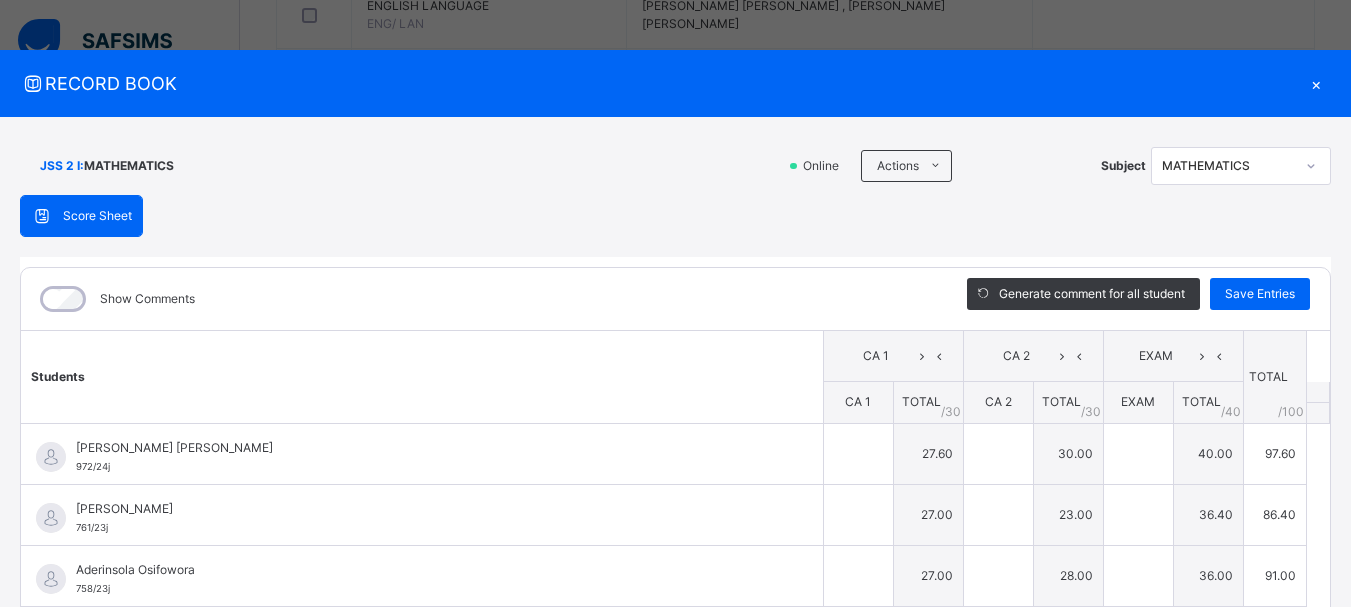 type on "****" 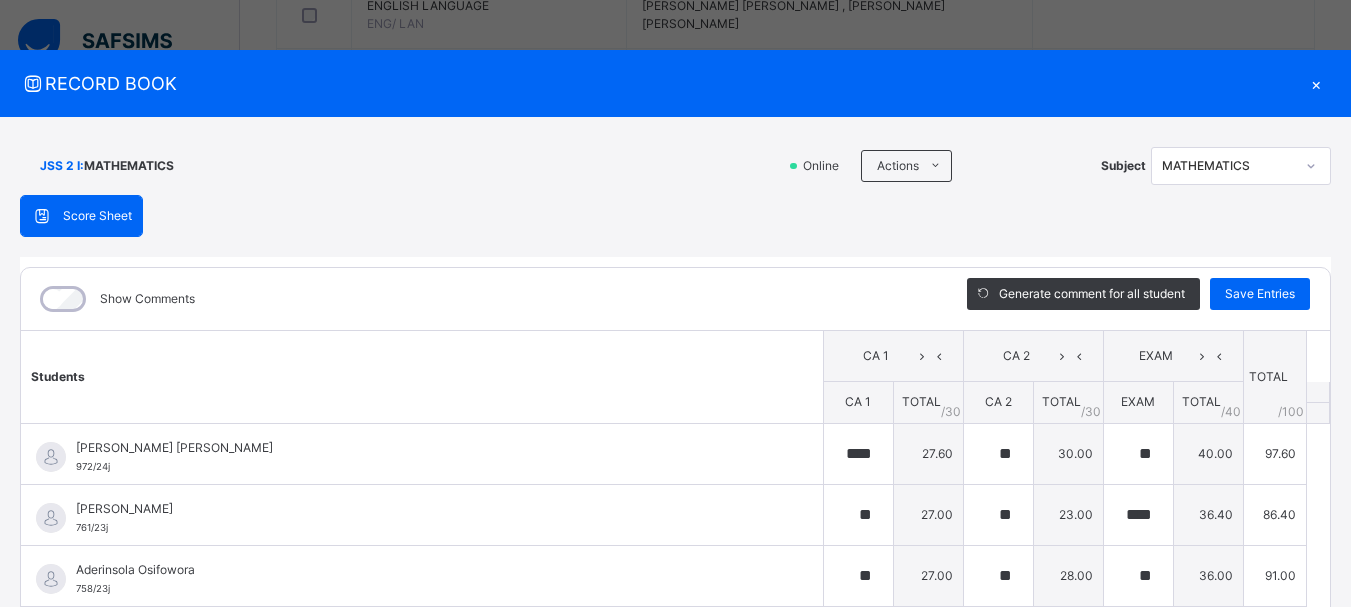 type on "**" 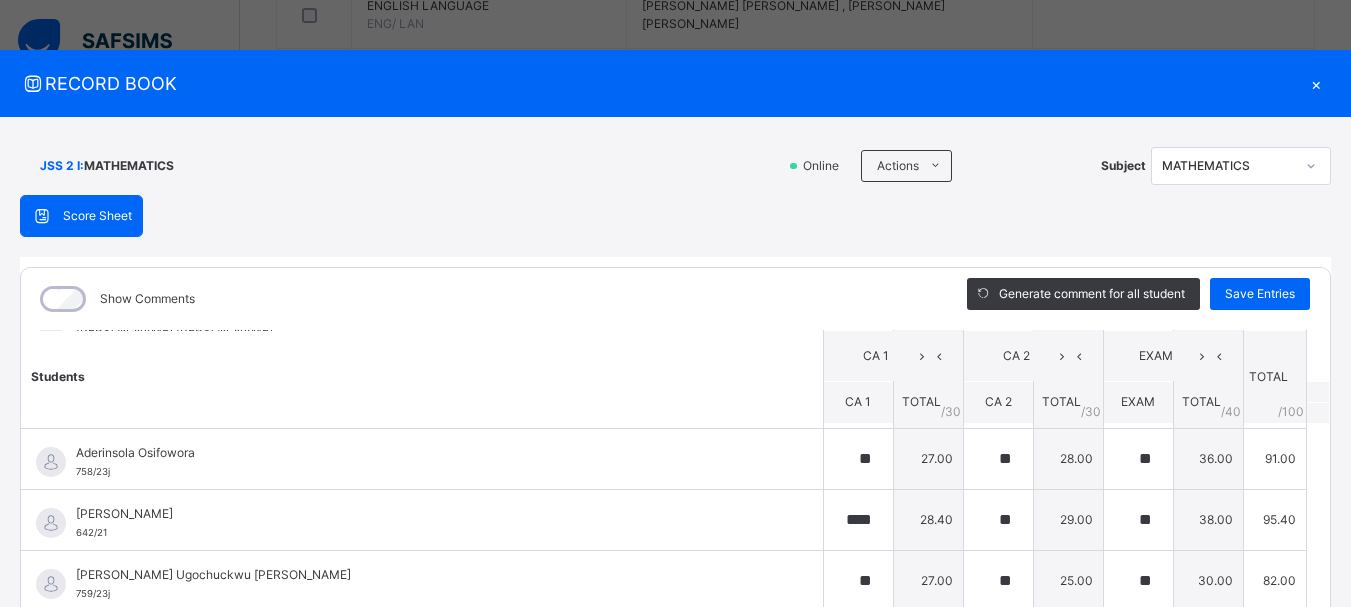 scroll, scrollTop: 137, scrollLeft: 0, axis: vertical 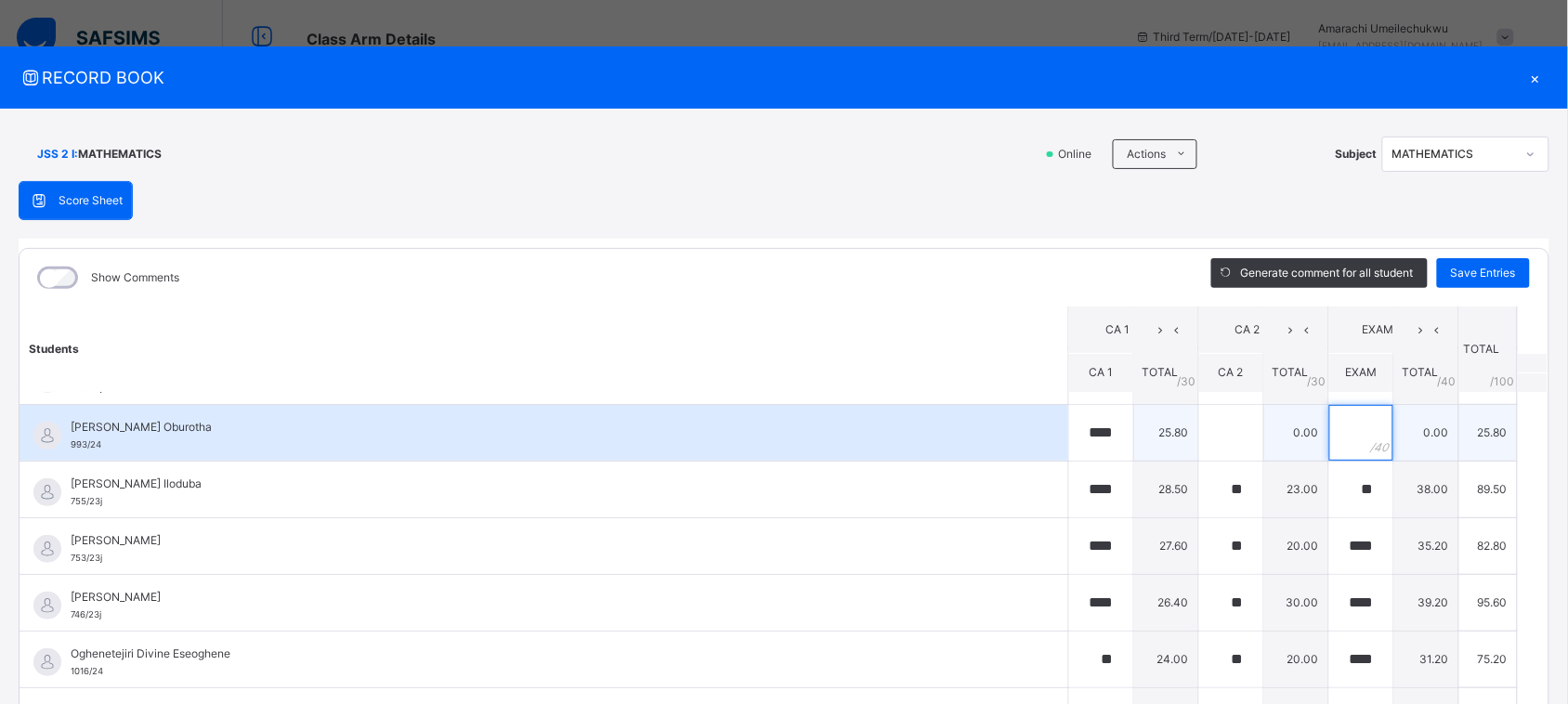 click at bounding box center (1361, 433) 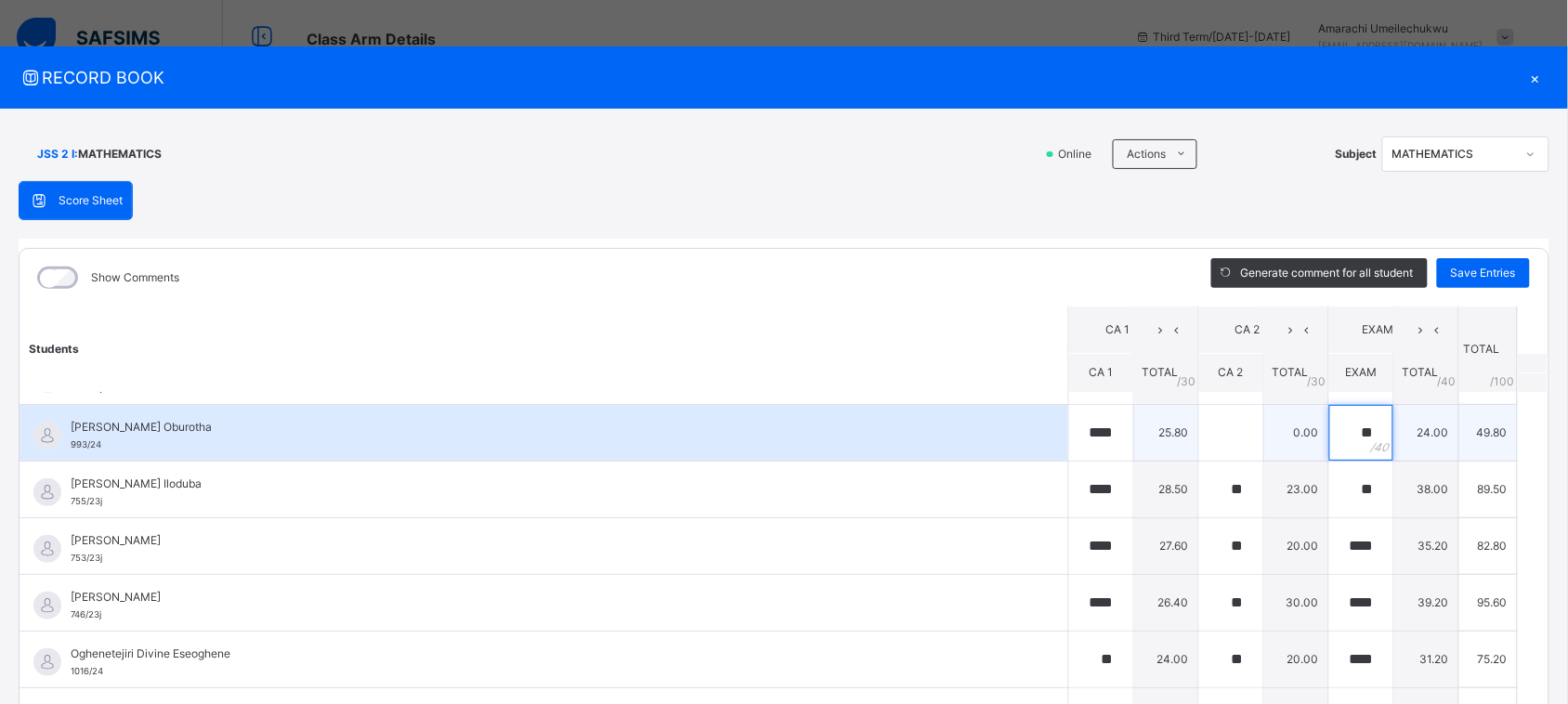 type on "**" 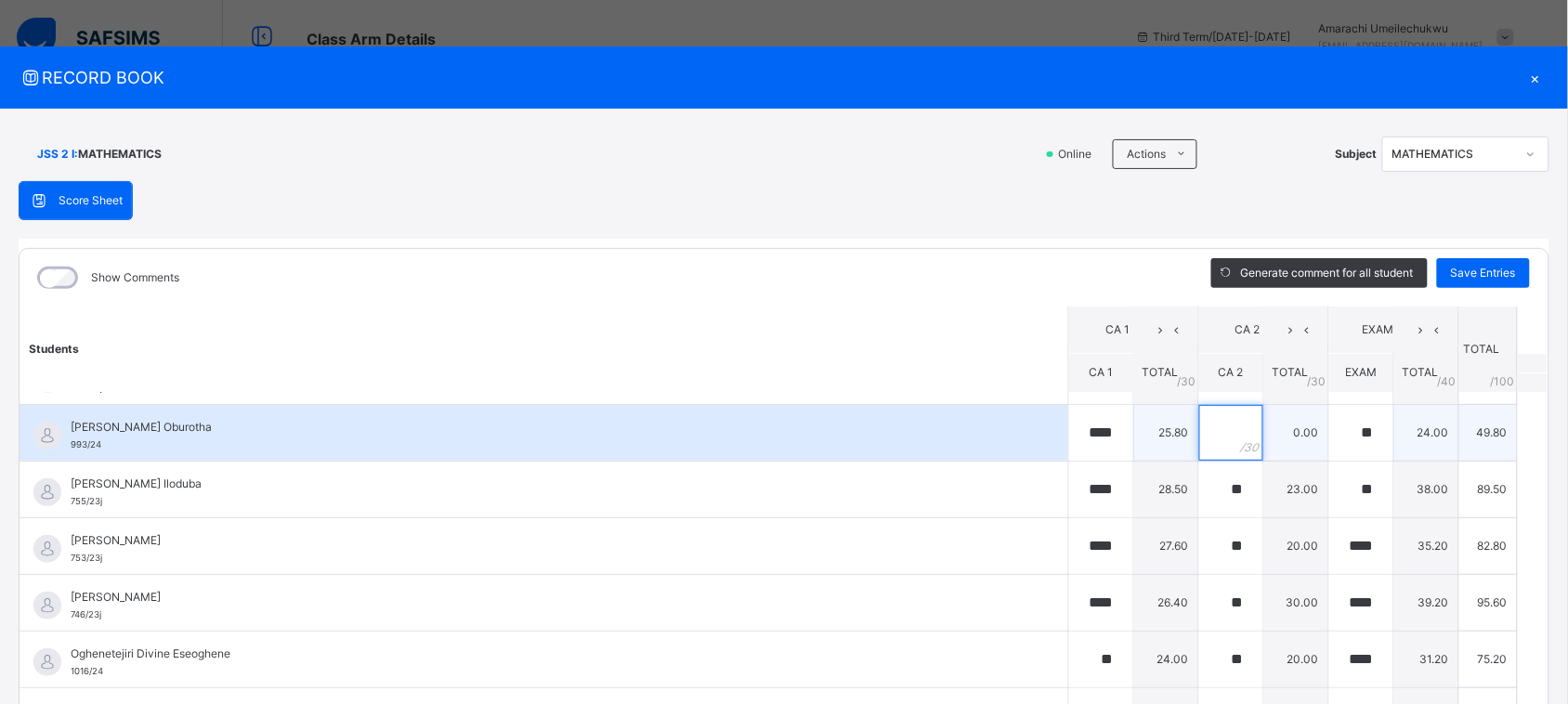 click at bounding box center [1231, 433] 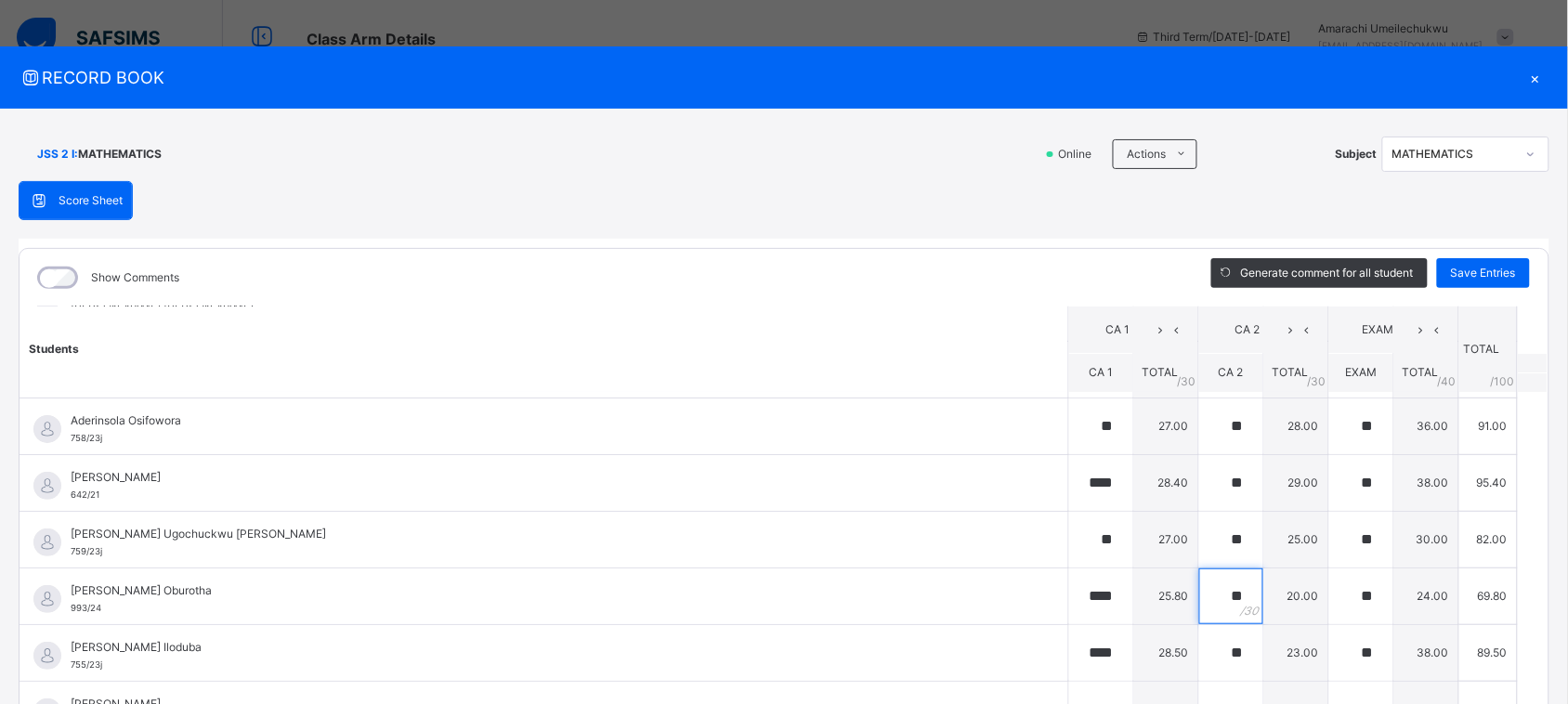 scroll, scrollTop: 107, scrollLeft: 0, axis: vertical 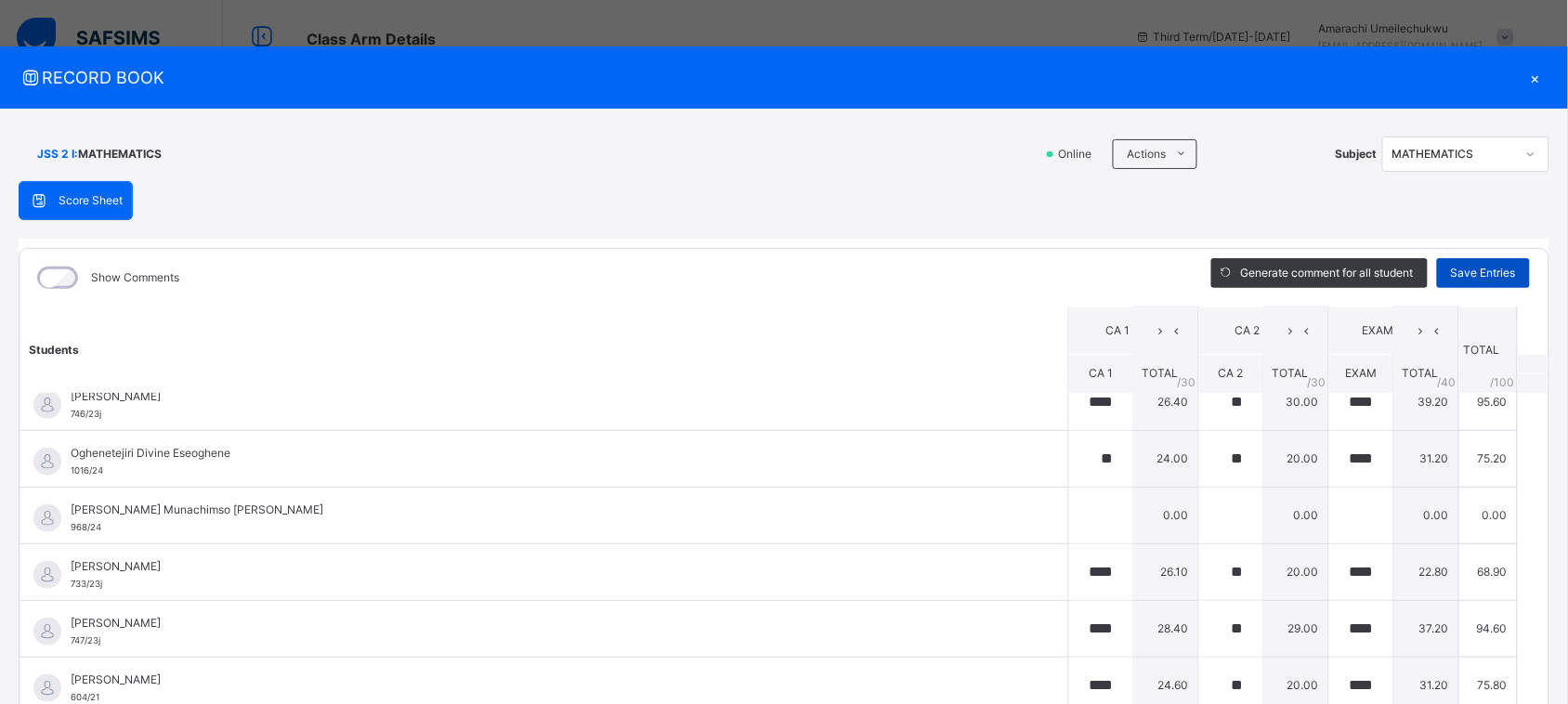 type on "**" 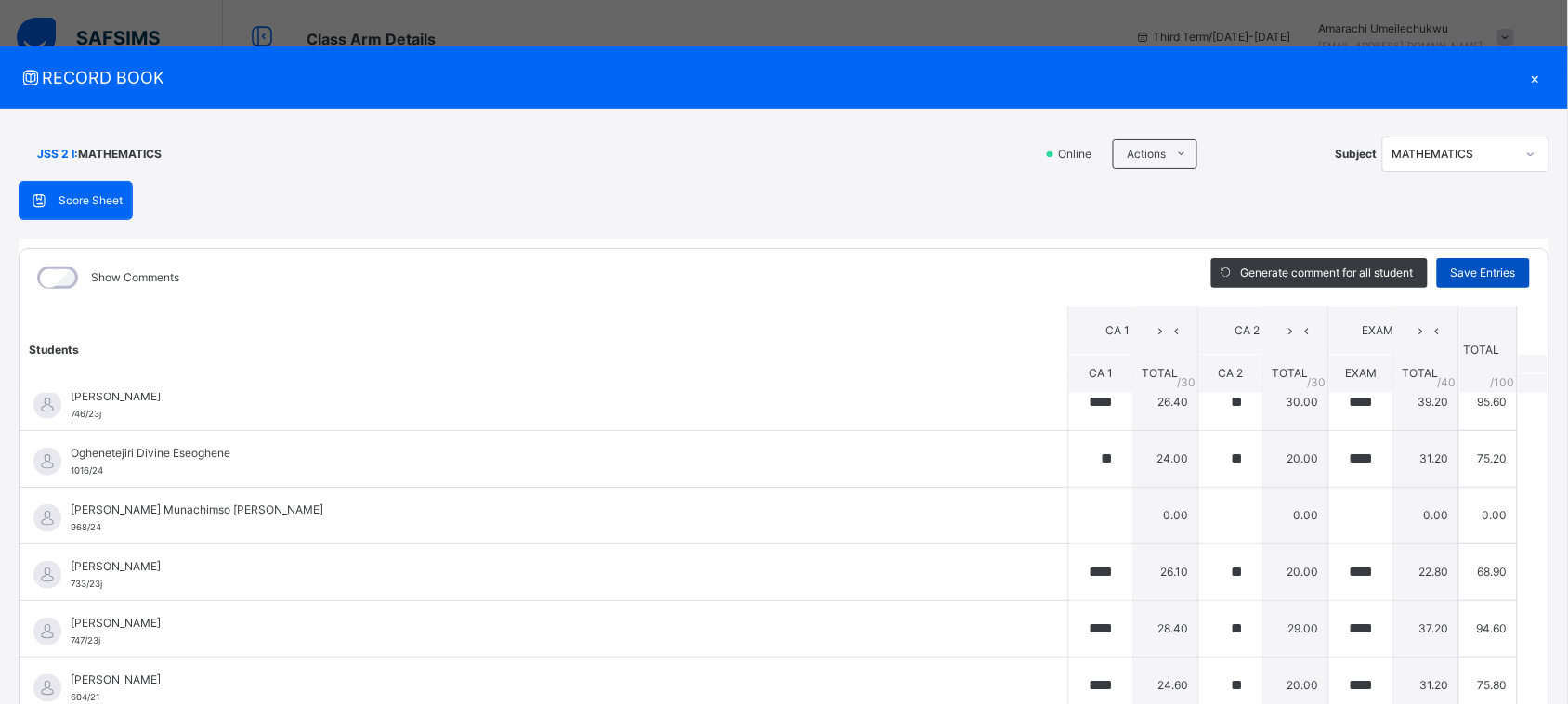 click on "Save Entries" at bounding box center [1483, 273] 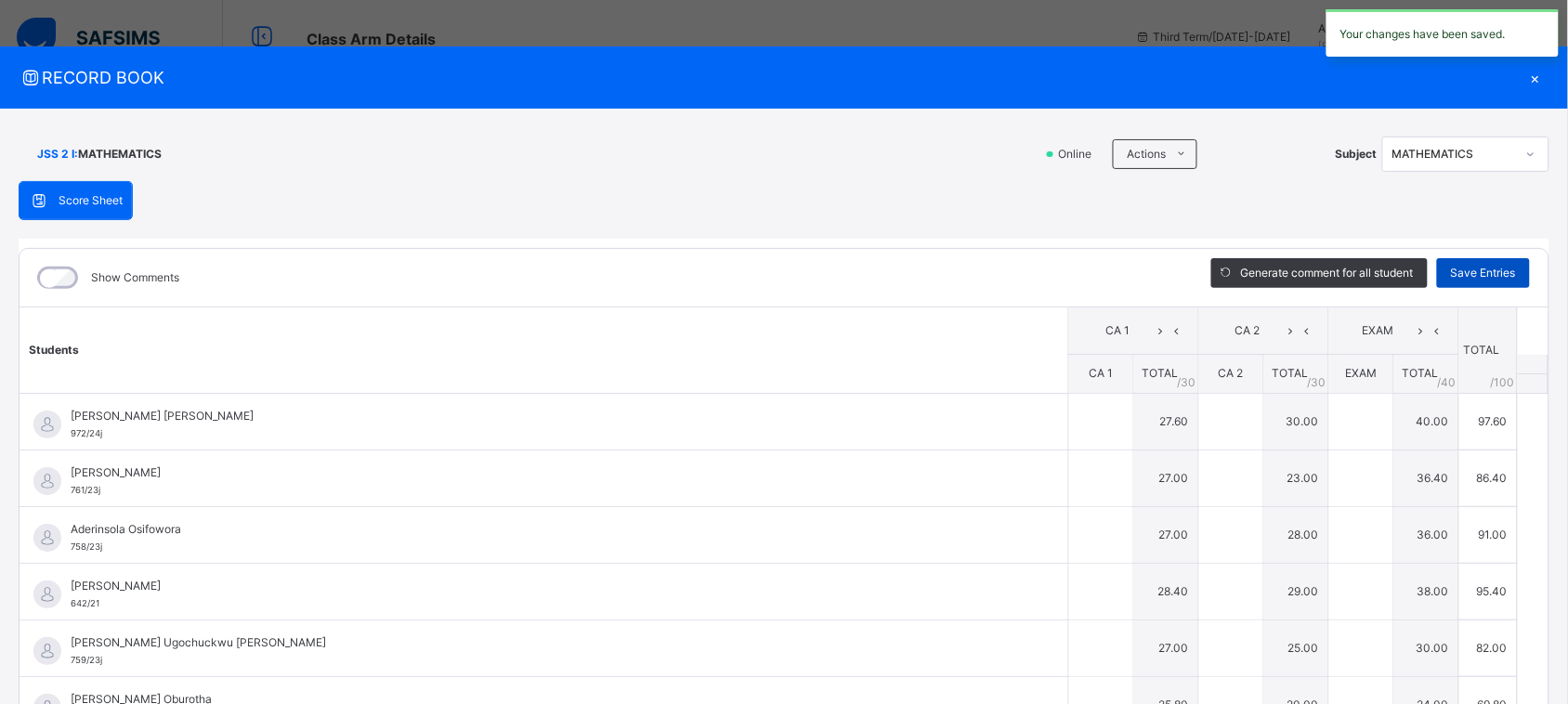 type on "****" 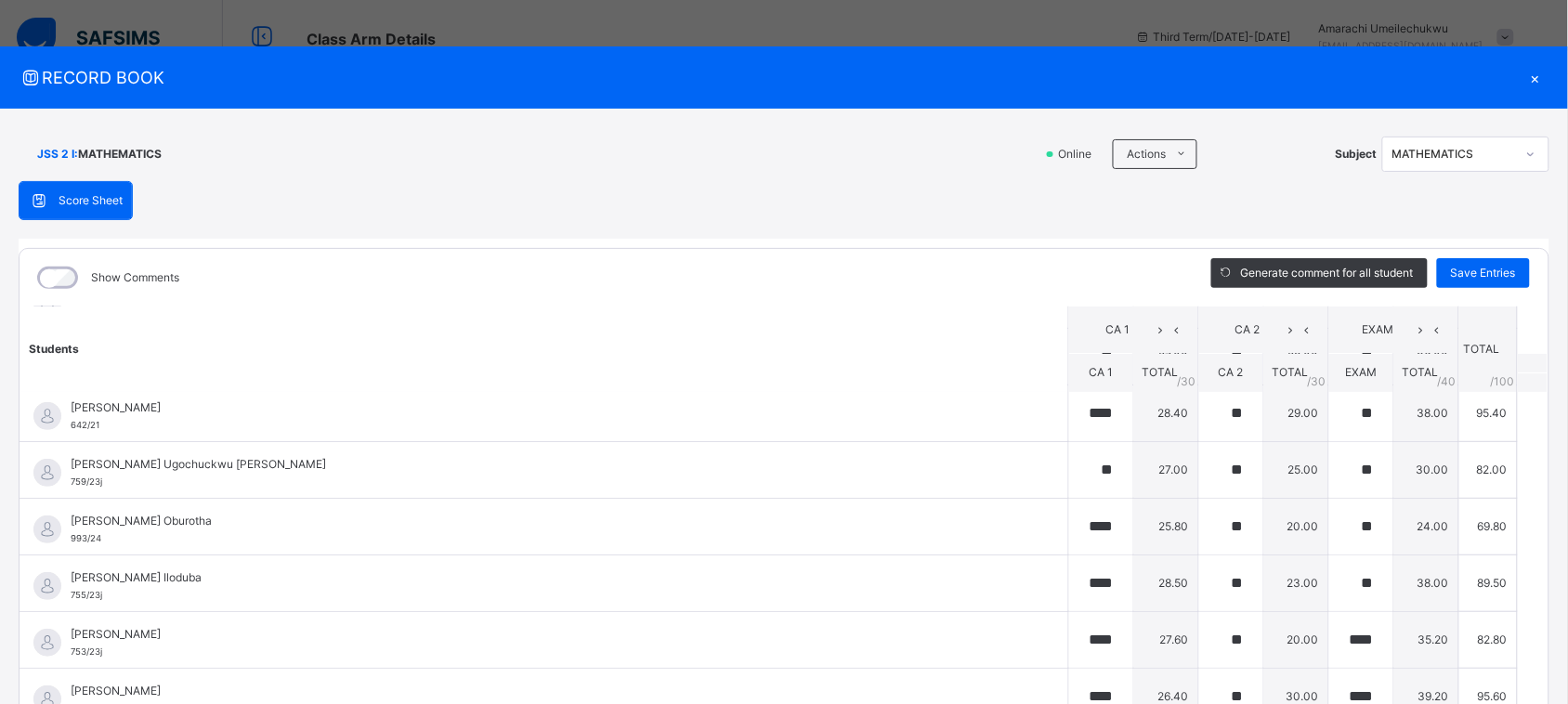 scroll, scrollTop: 181, scrollLeft: 0, axis: vertical 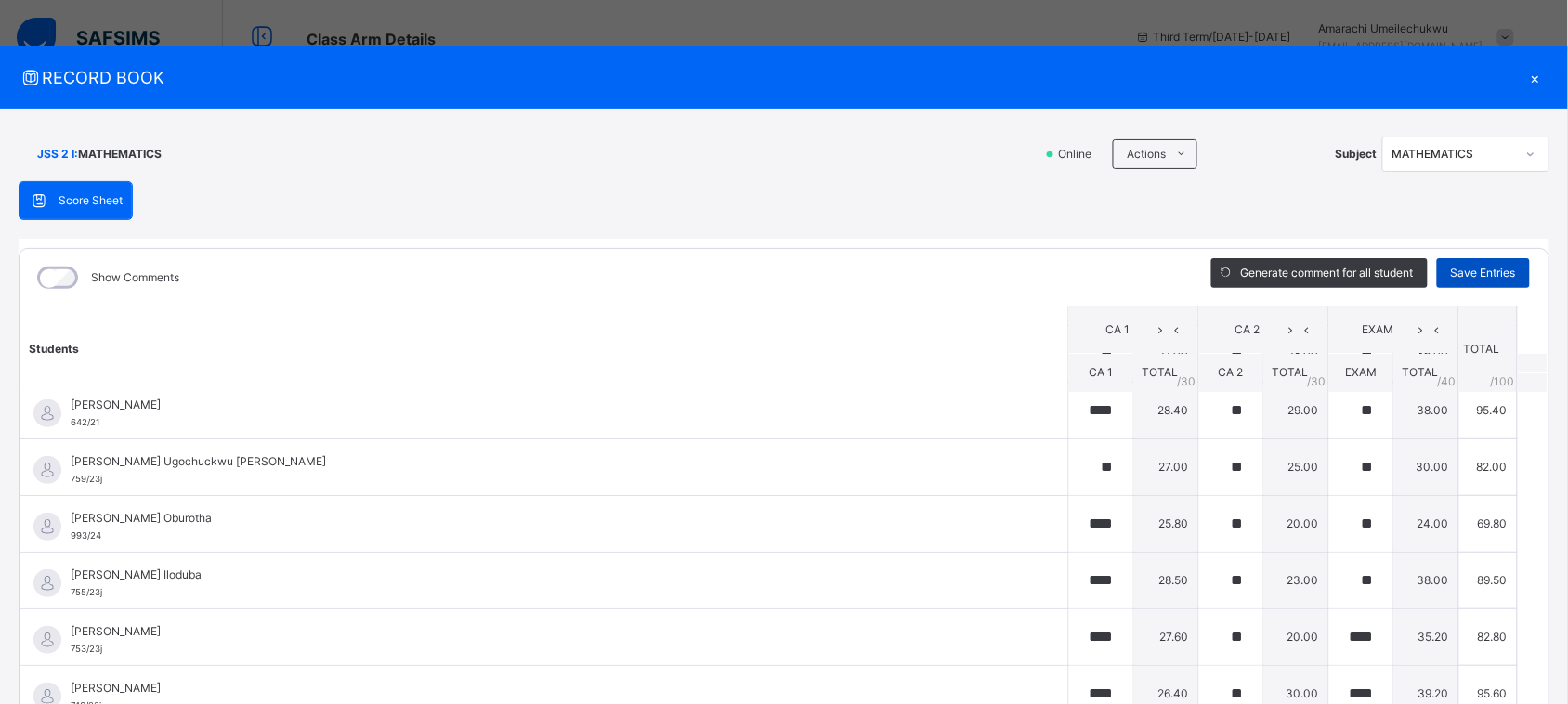 click on "Save Entries" at bounding box center (1483, 273) 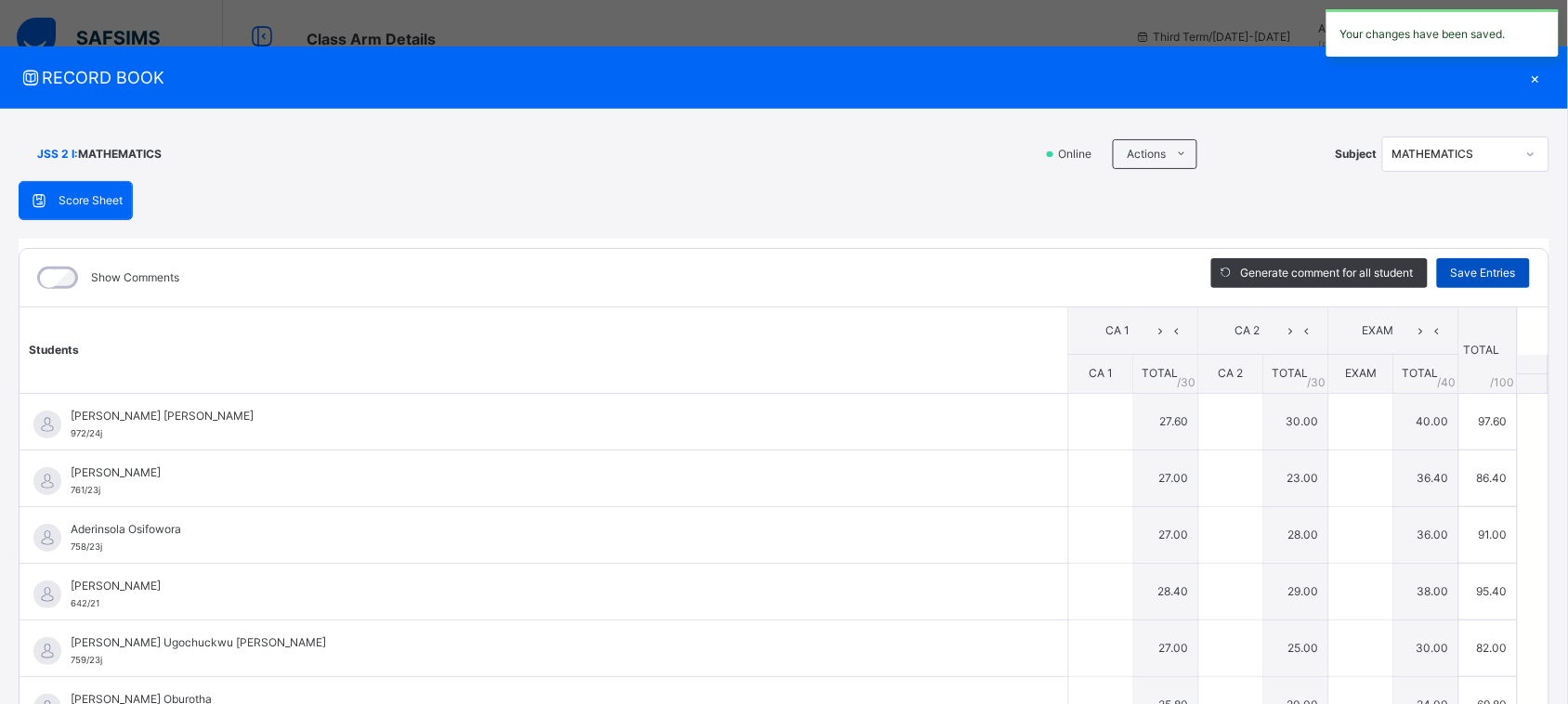 type on "****" 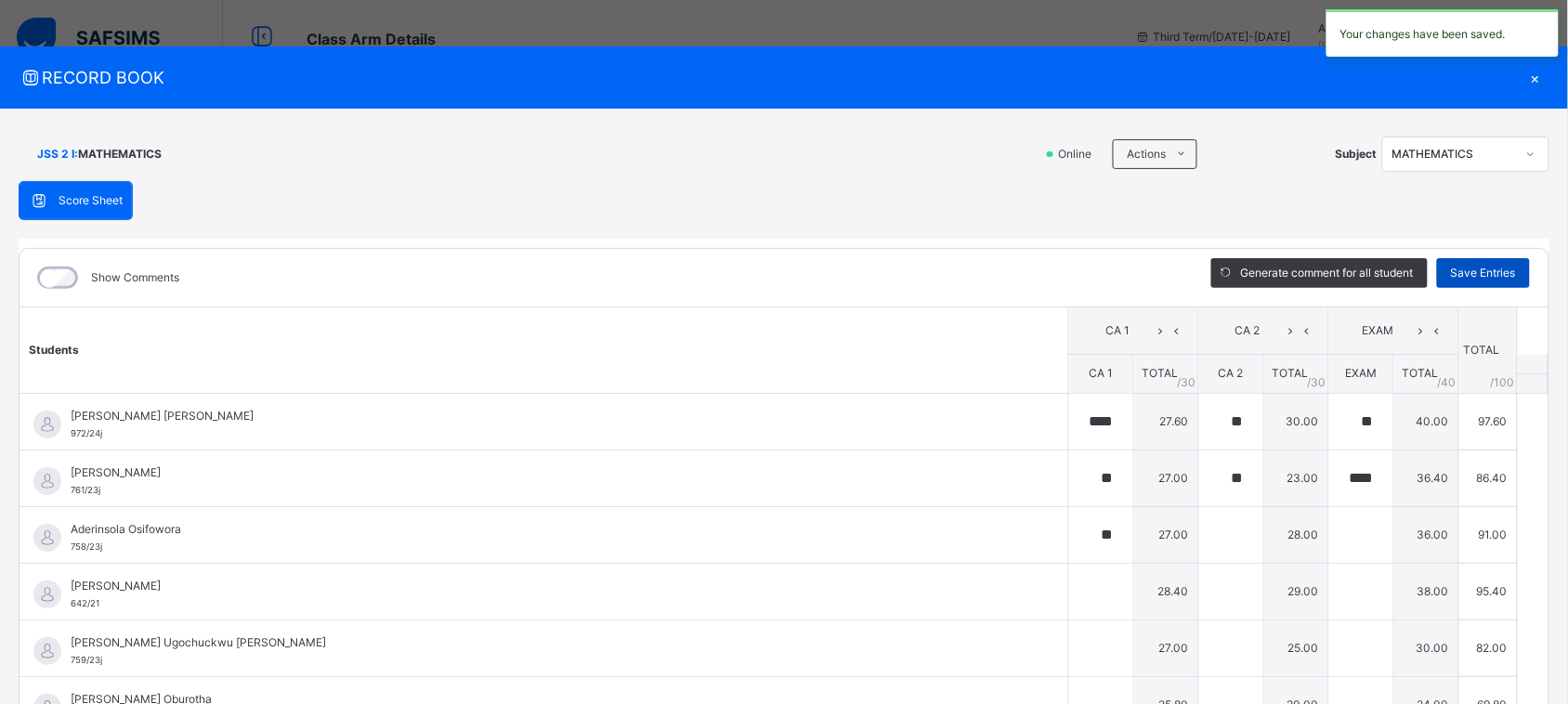 type on "**" 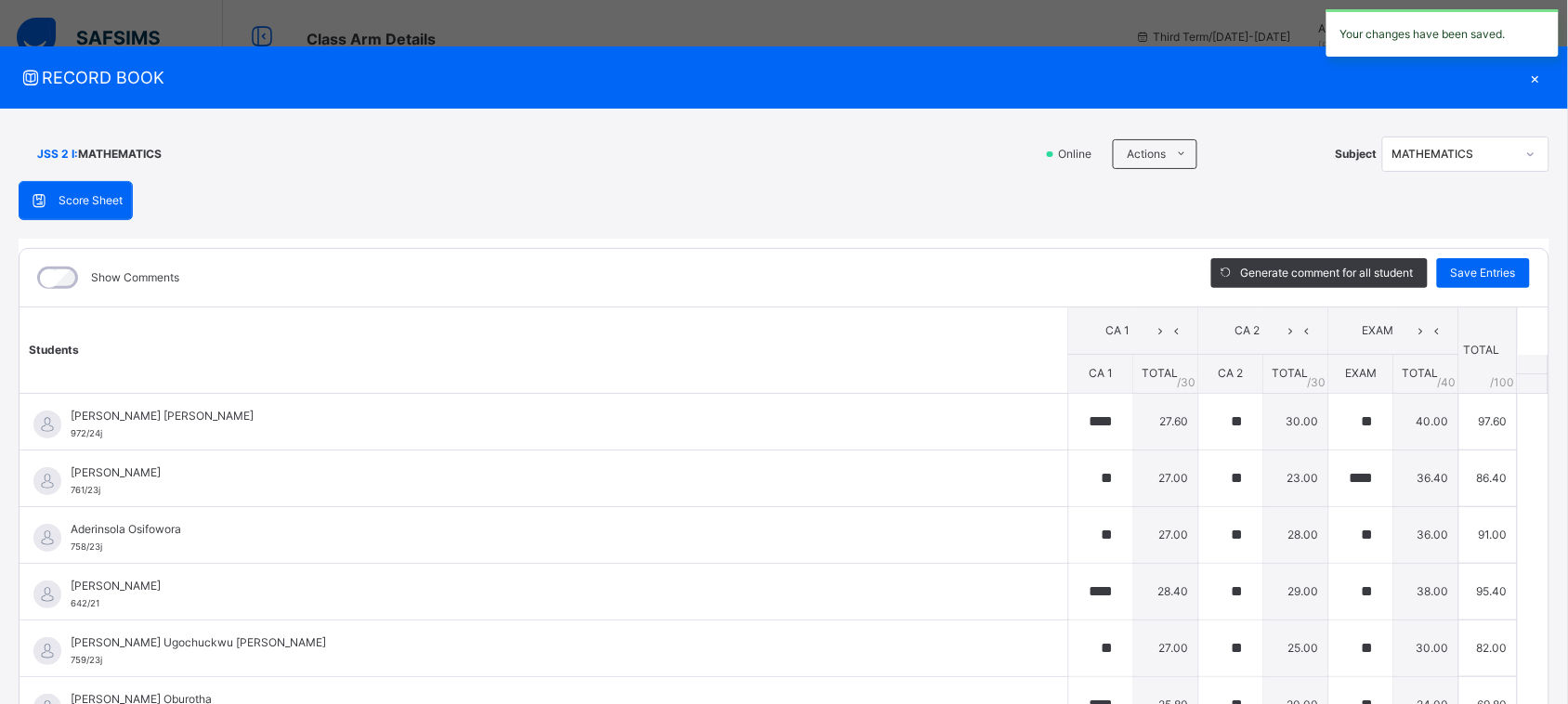 click on "×" at bounding box center (1535, 77) 